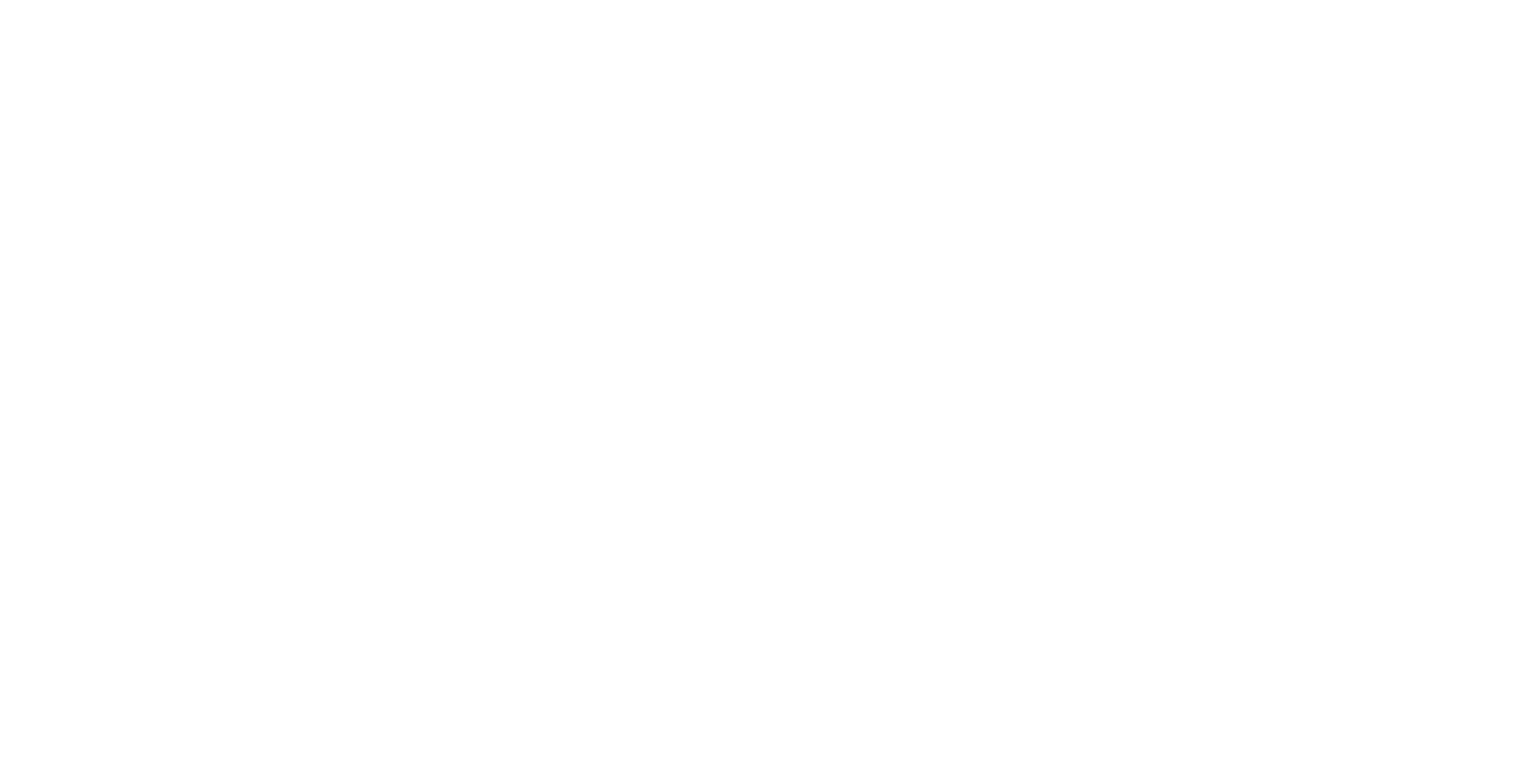 scroll, scrollTop: 0, scrollLeft: 0, axis: both 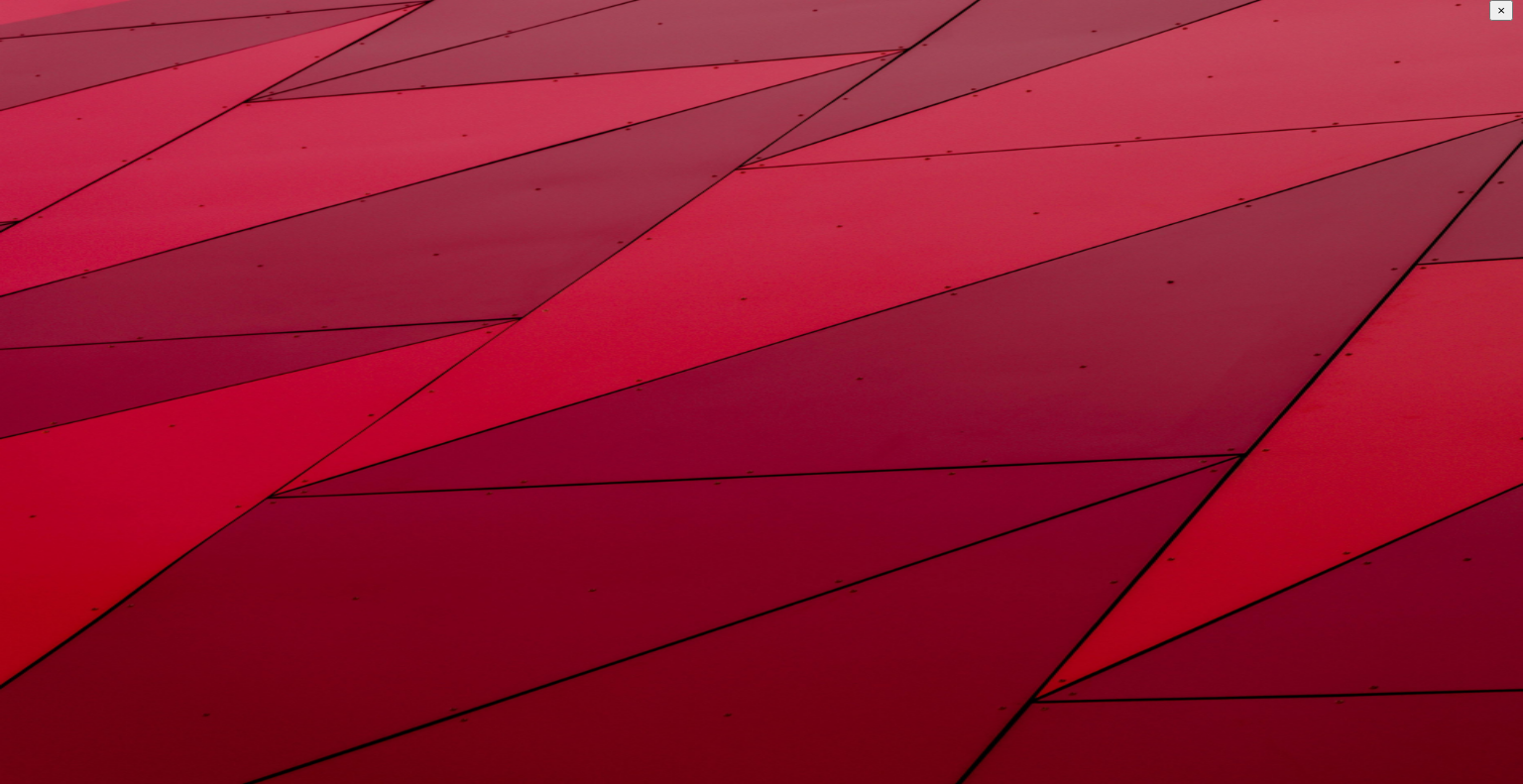 type on "Autozone1" 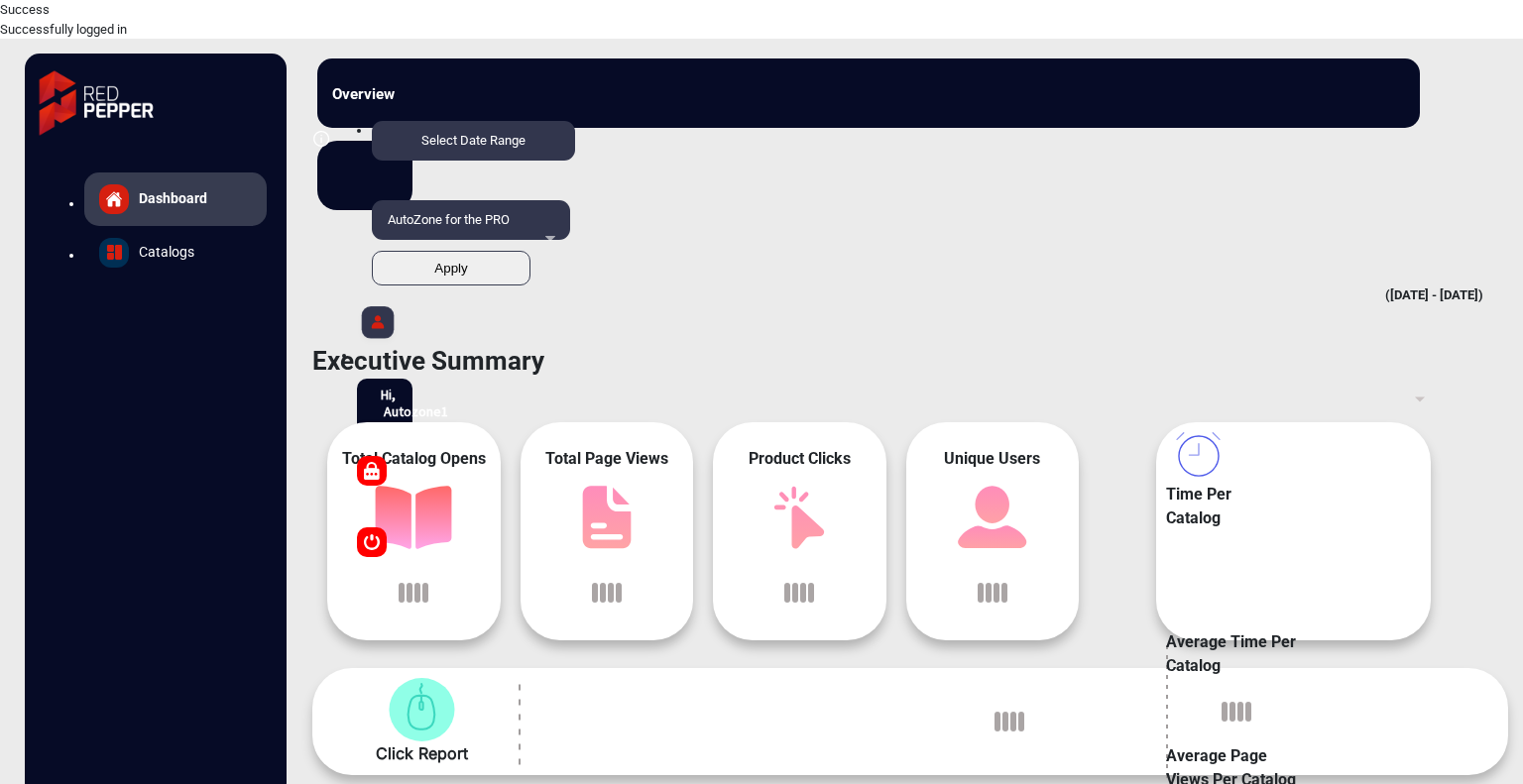 scroll, scrollTop: 15, scrollLeft: 0, axis: vertical 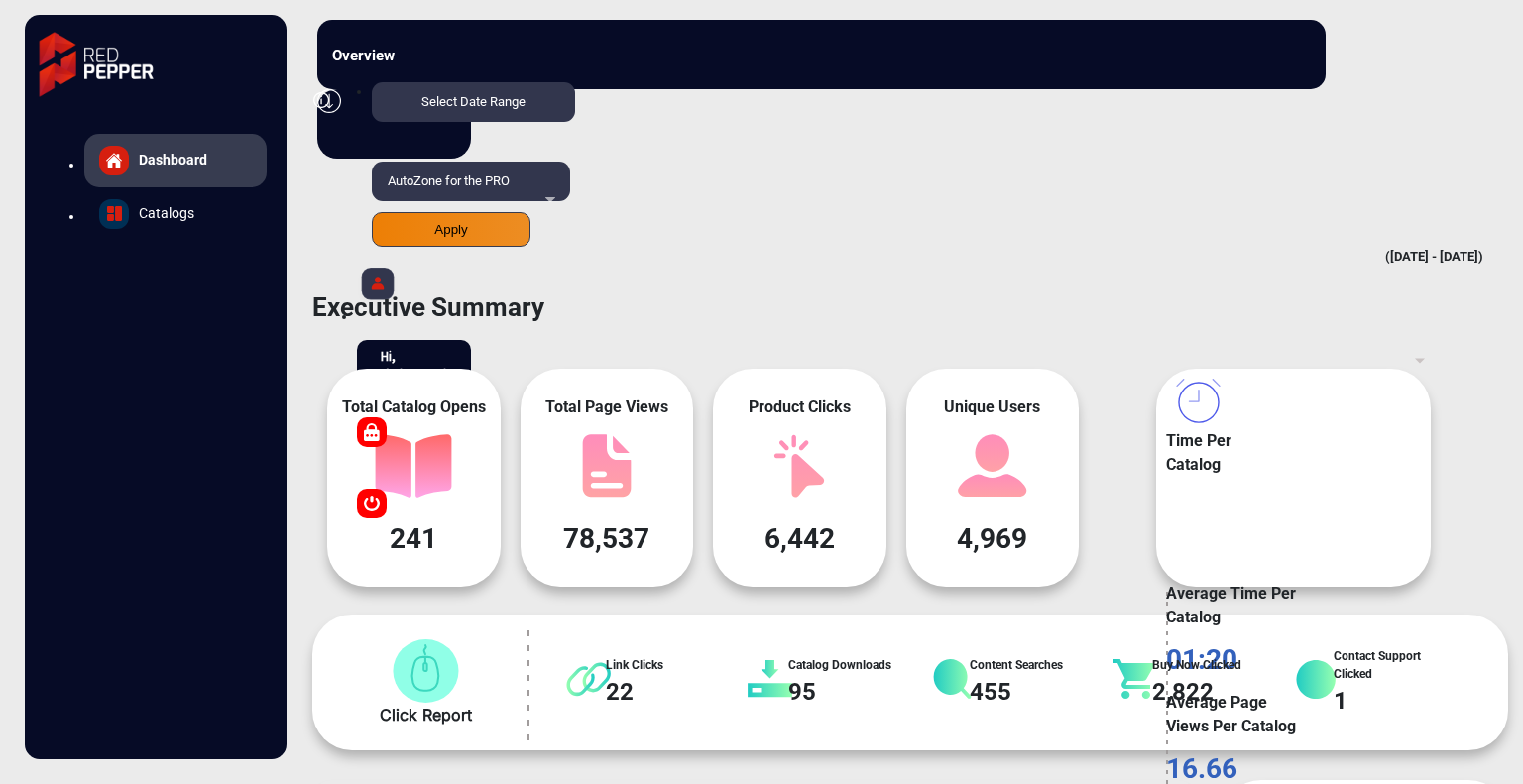 click on "Catalogs" at bounding box center (173, 160) 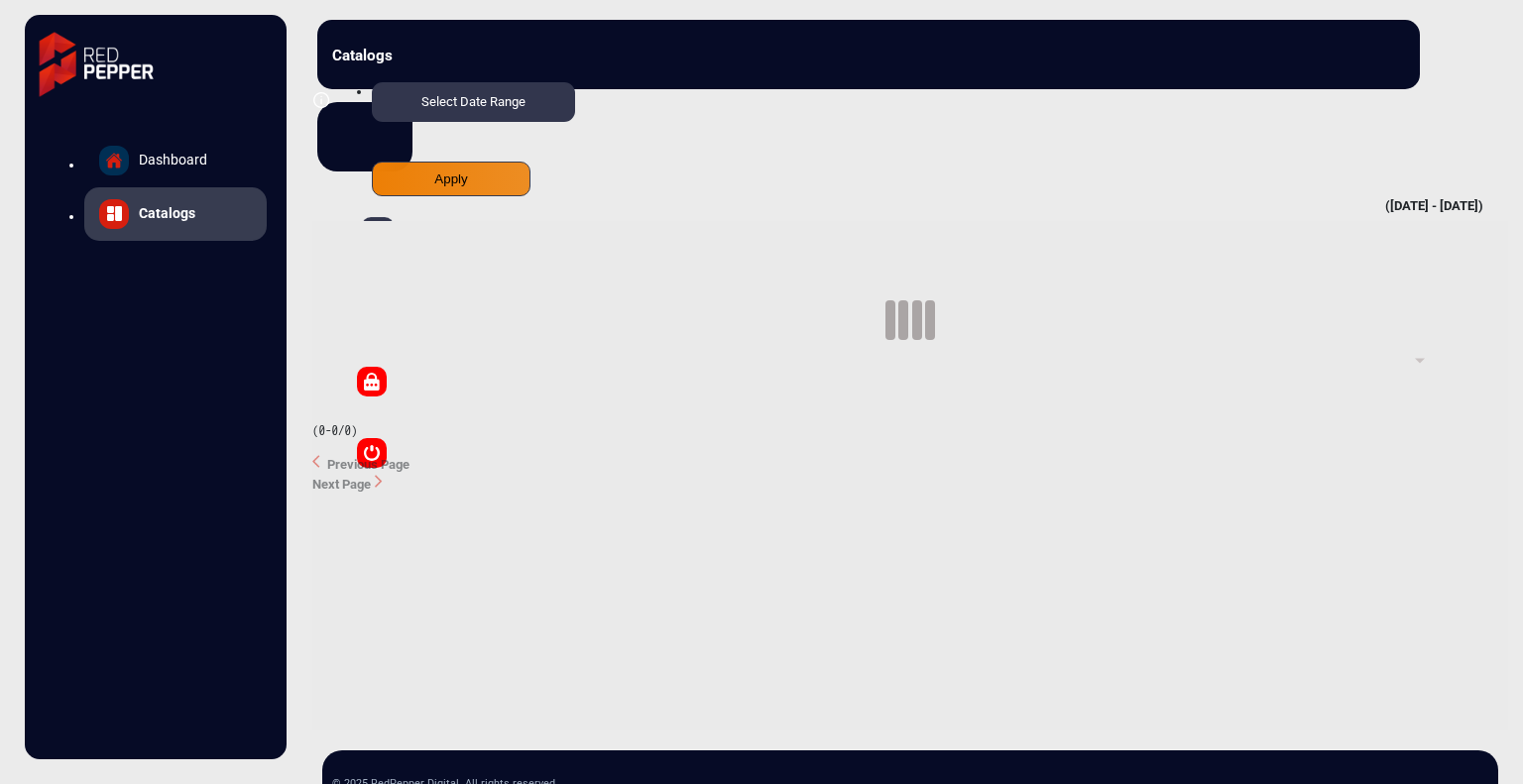 scroll, scrollTop: 0, scrollLeft: 0, axis: both 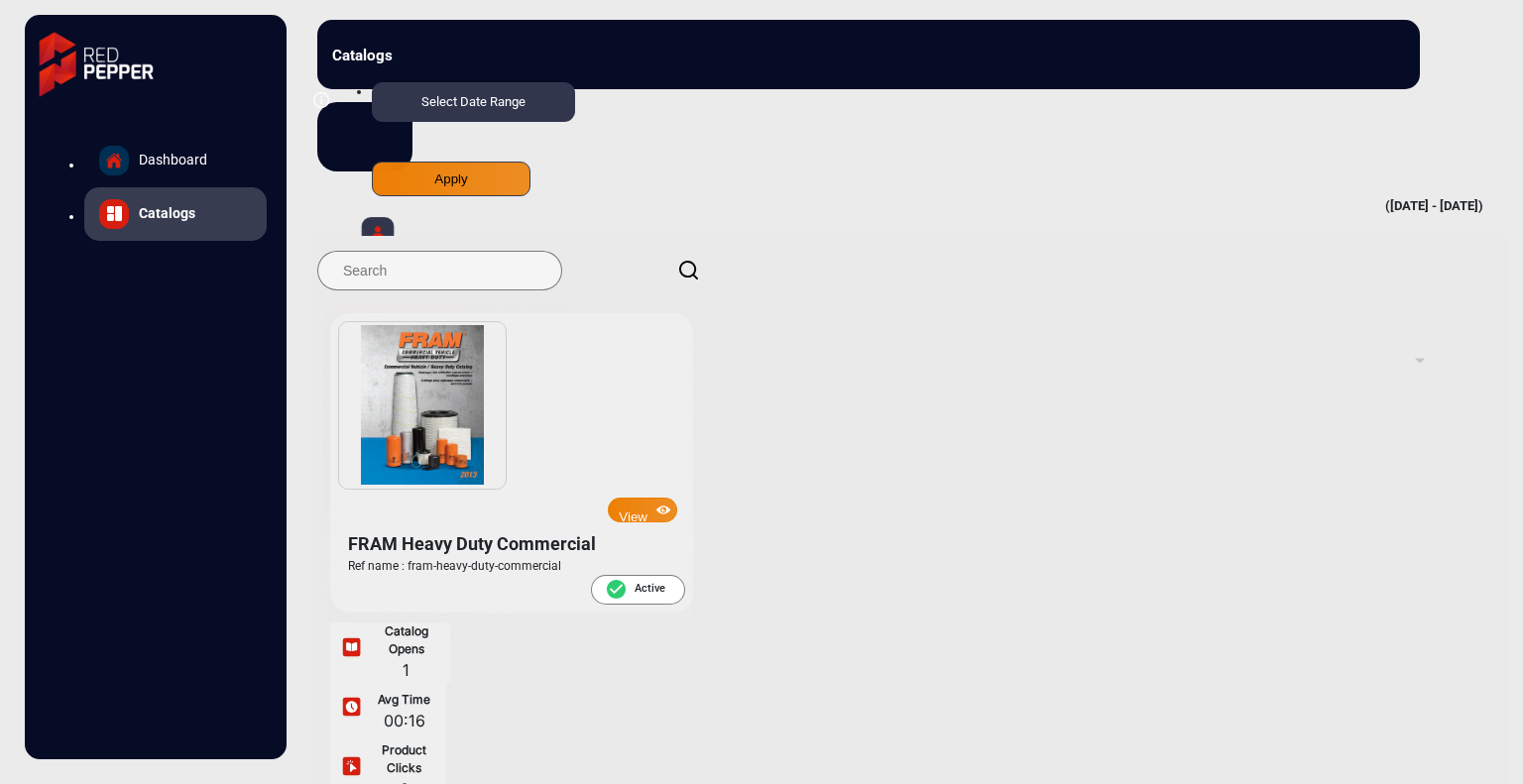 click on "Dashboard" at bounding box center (173, 160) 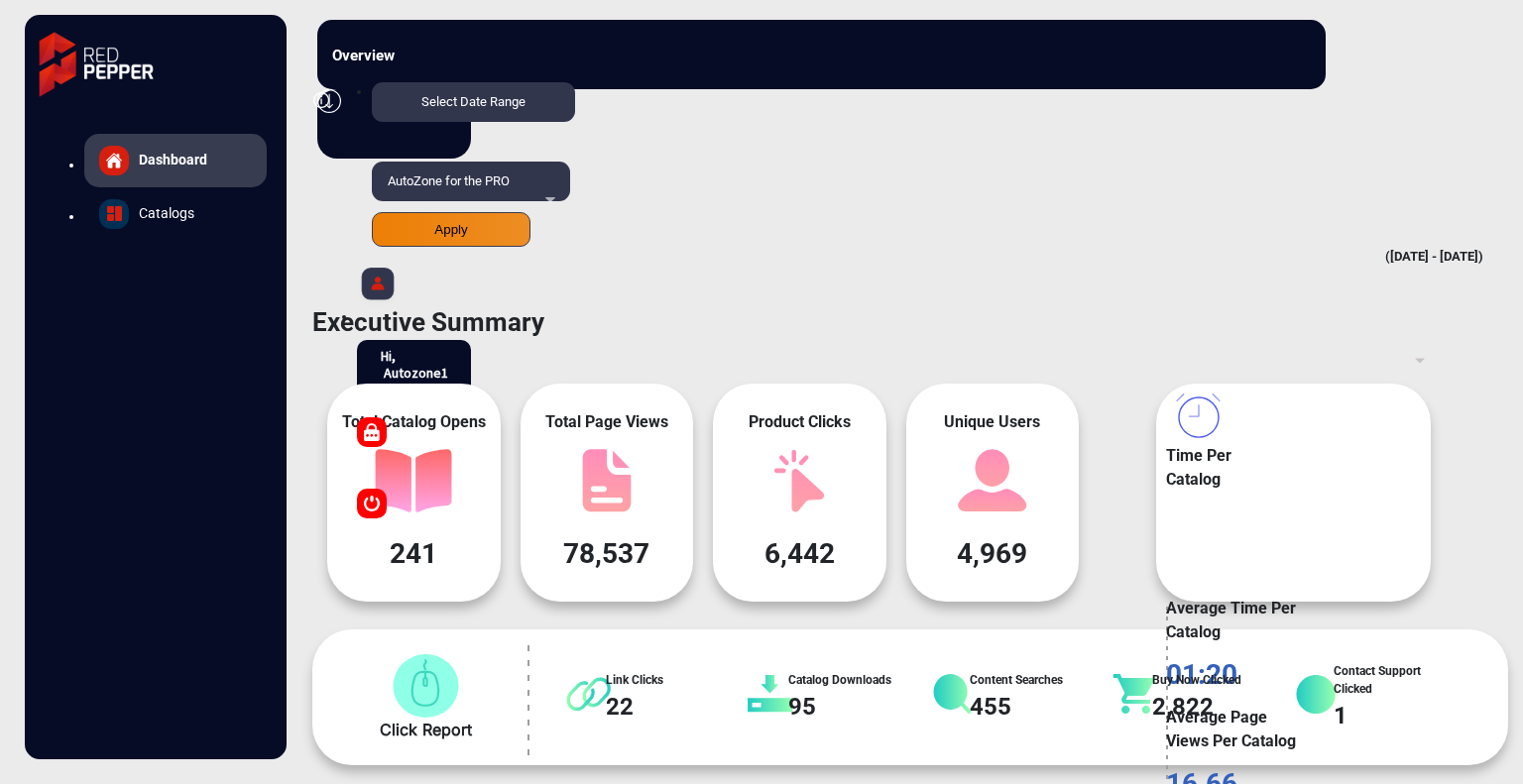 scroll, scrollTop: 15, scrollLeft: 0, axis: vertical 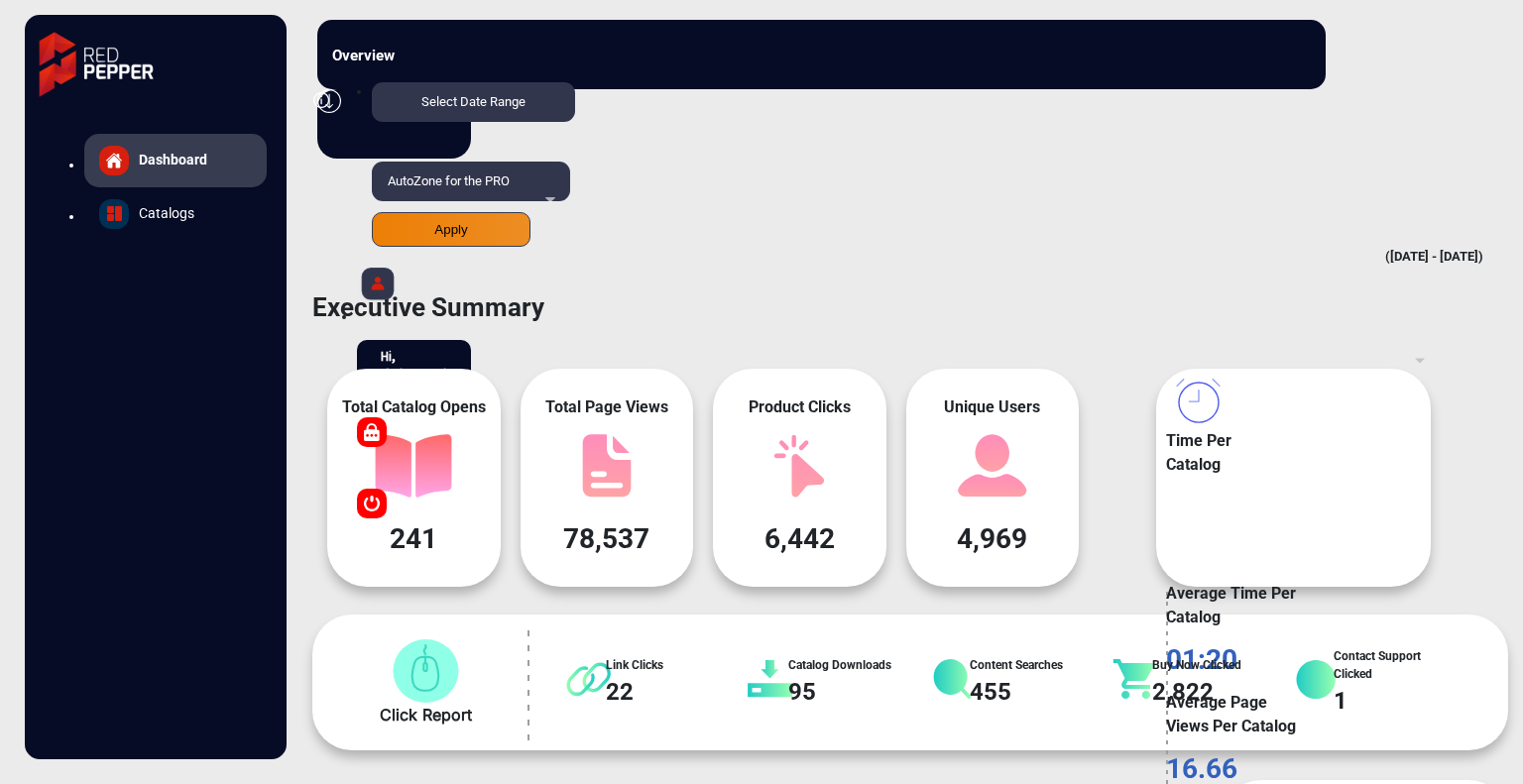 click on "AutoZone for the PRO" at bounding box center [471, 186] 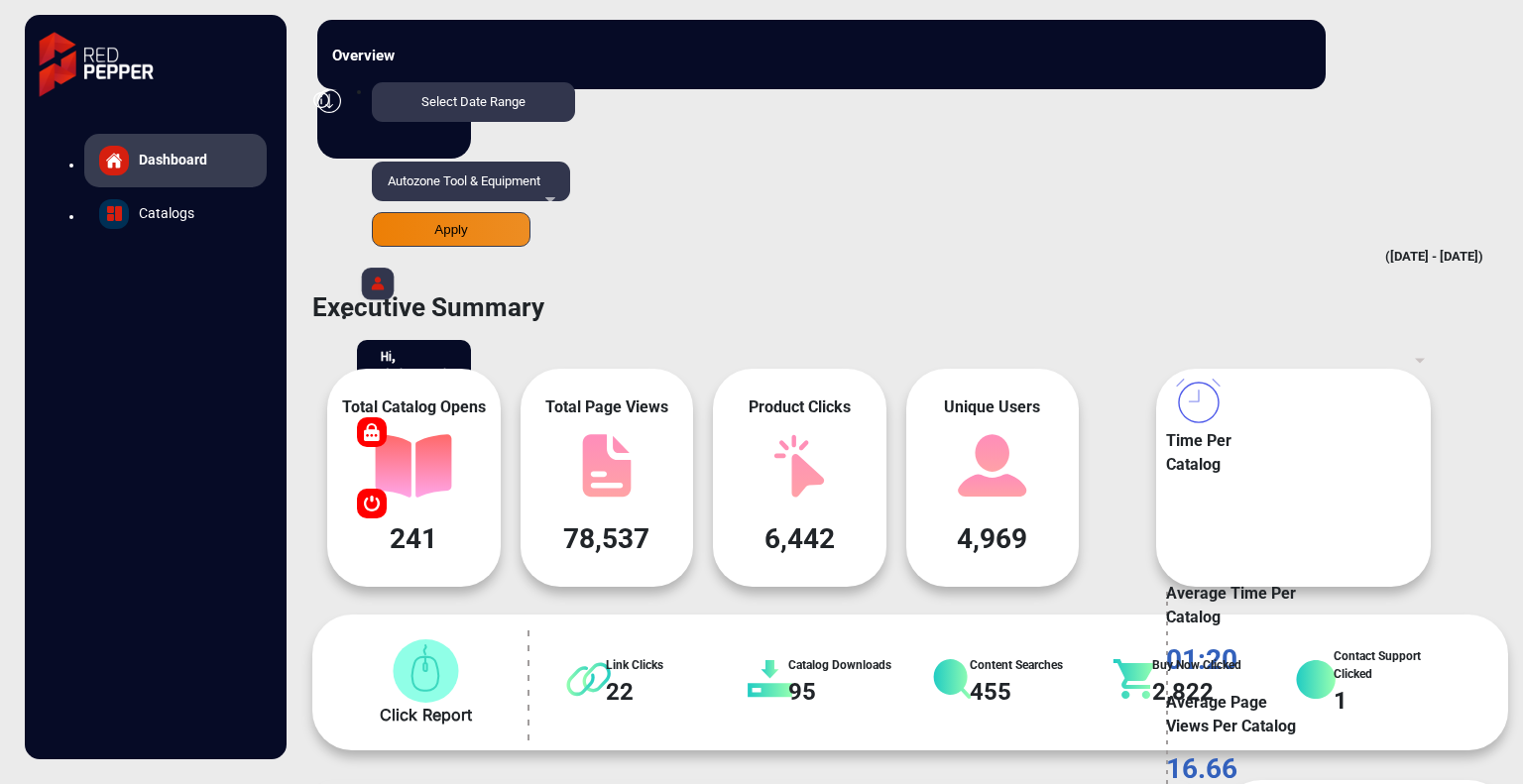 click on "Autozone Tool & Equipment" at bounding box center (464, 180) 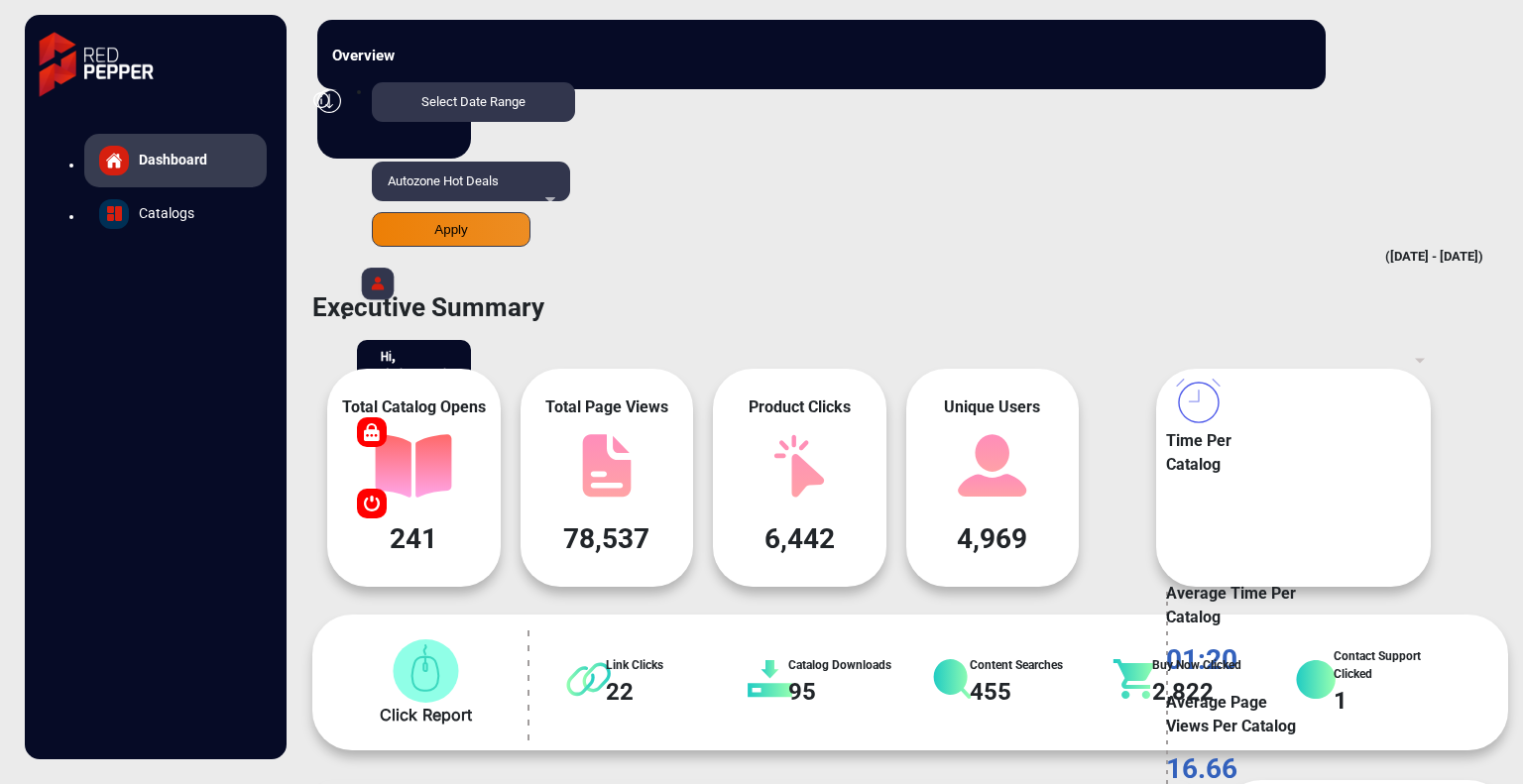 click on "Autozone Hot Deals" at bounding box center (467, 181) 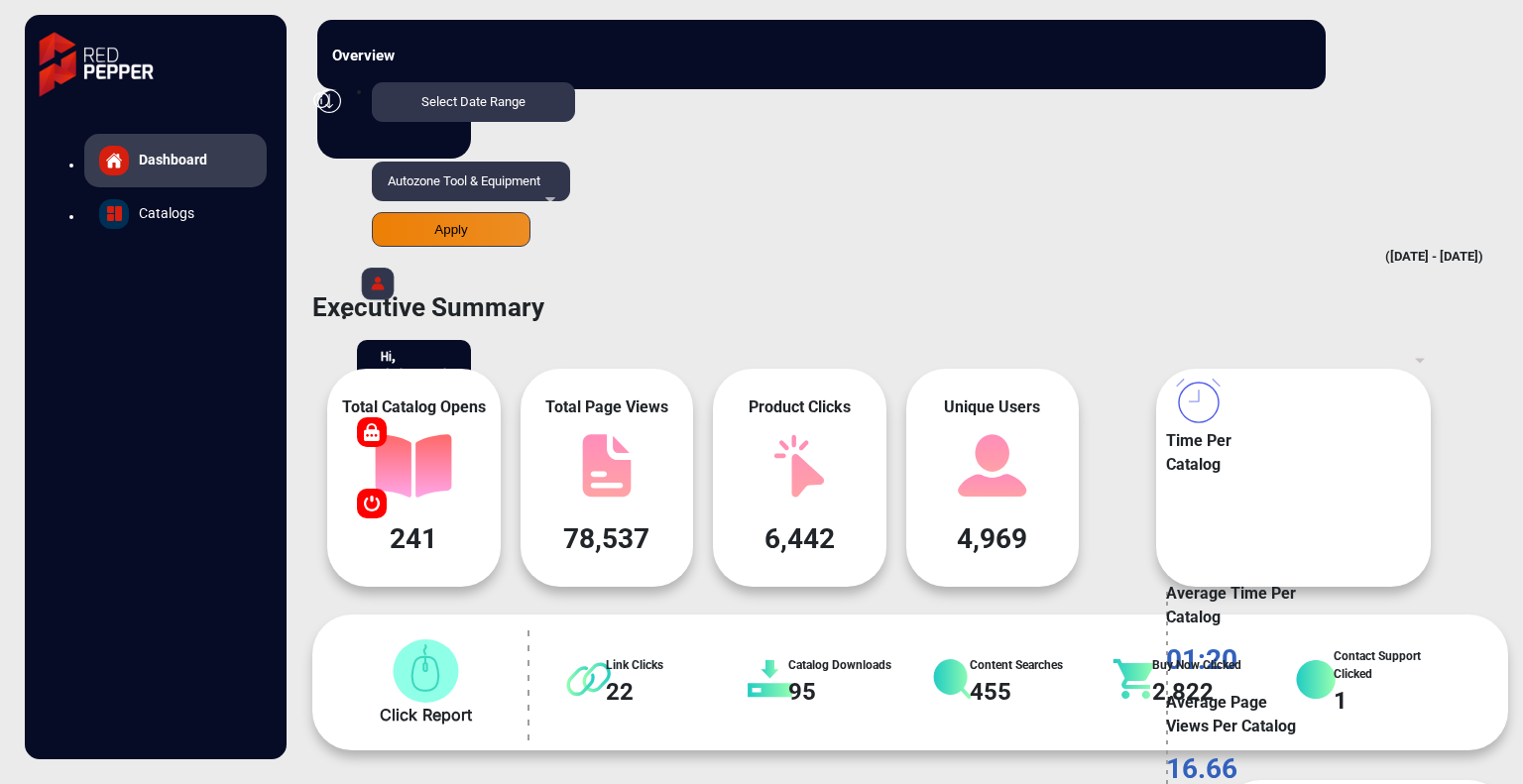 click on "Select Date Range" at bounding box center (473, 102) 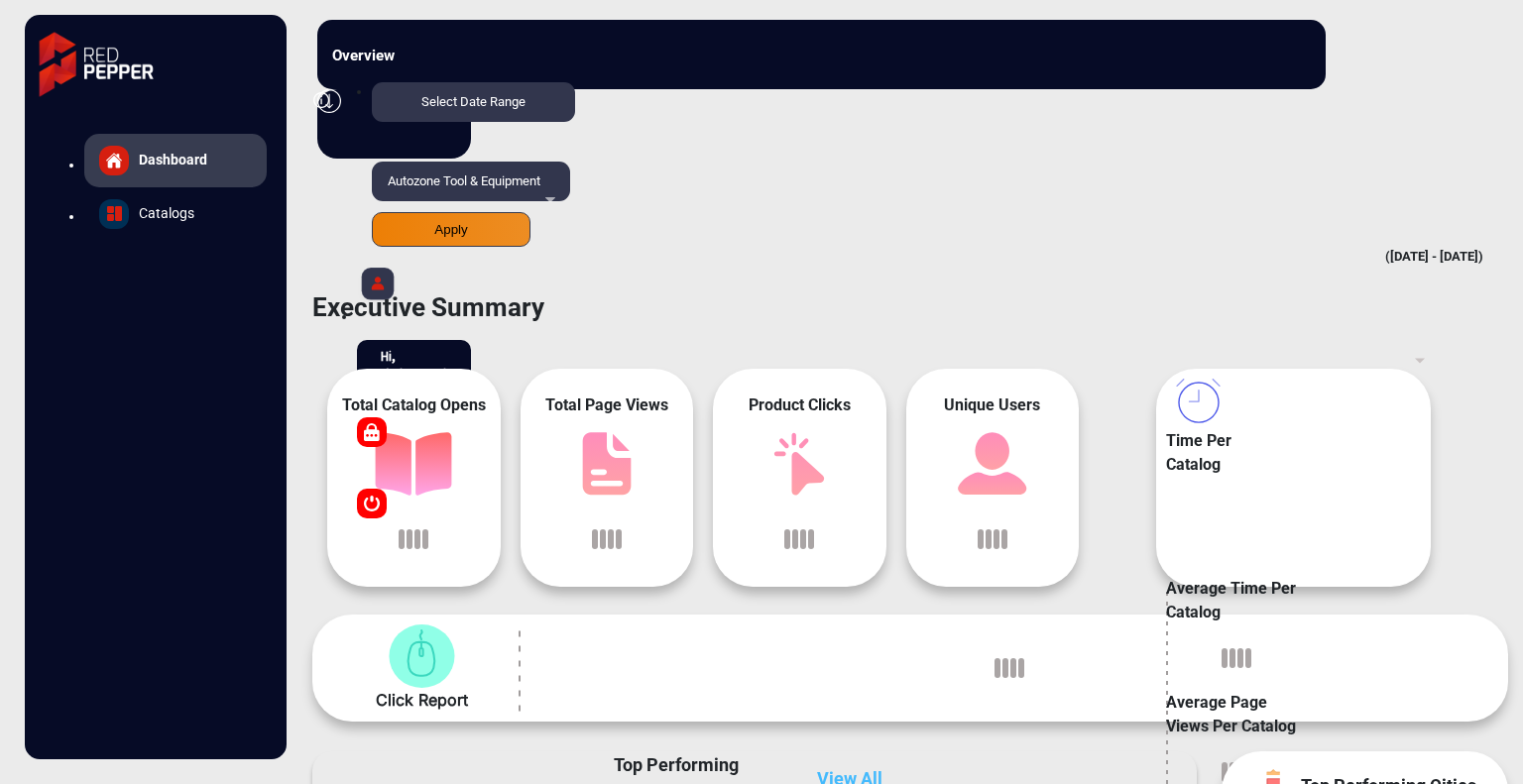 click on "Apply" at bounding box center [451, 229] 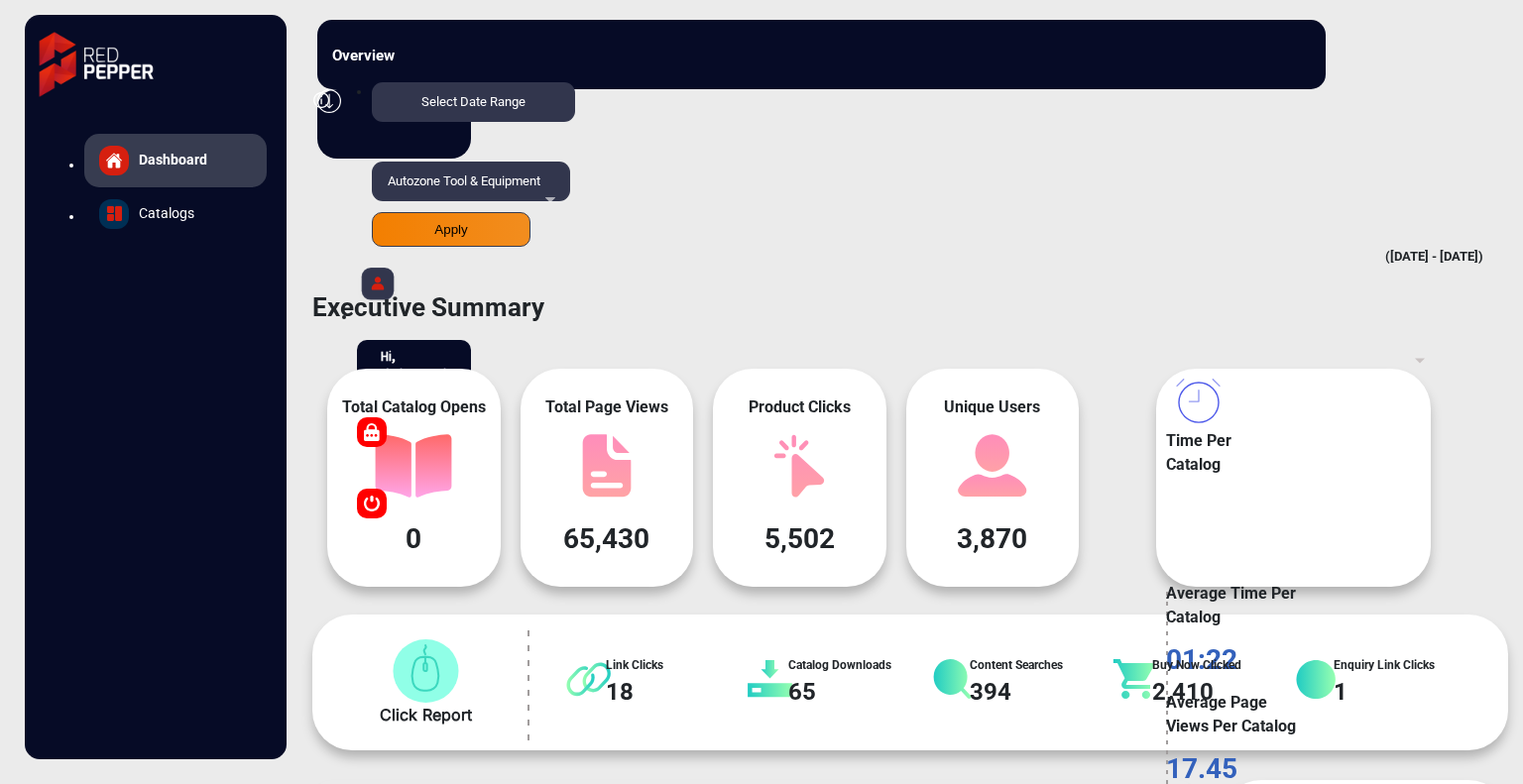 scroll, scrollTop: 990259, scrollLeft: 990374, axis: both 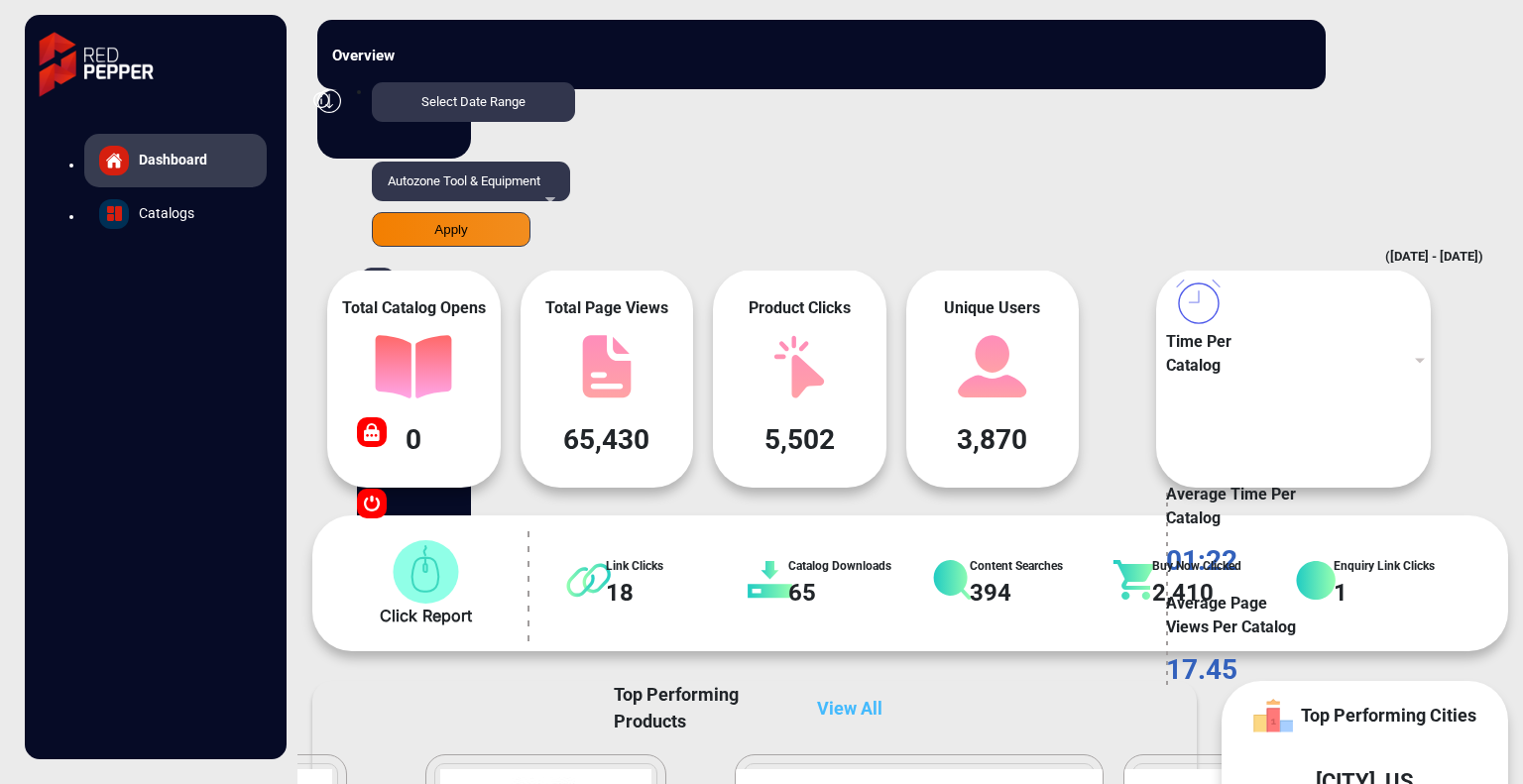click on "Select Date Range" at bounding box center (473, 102) 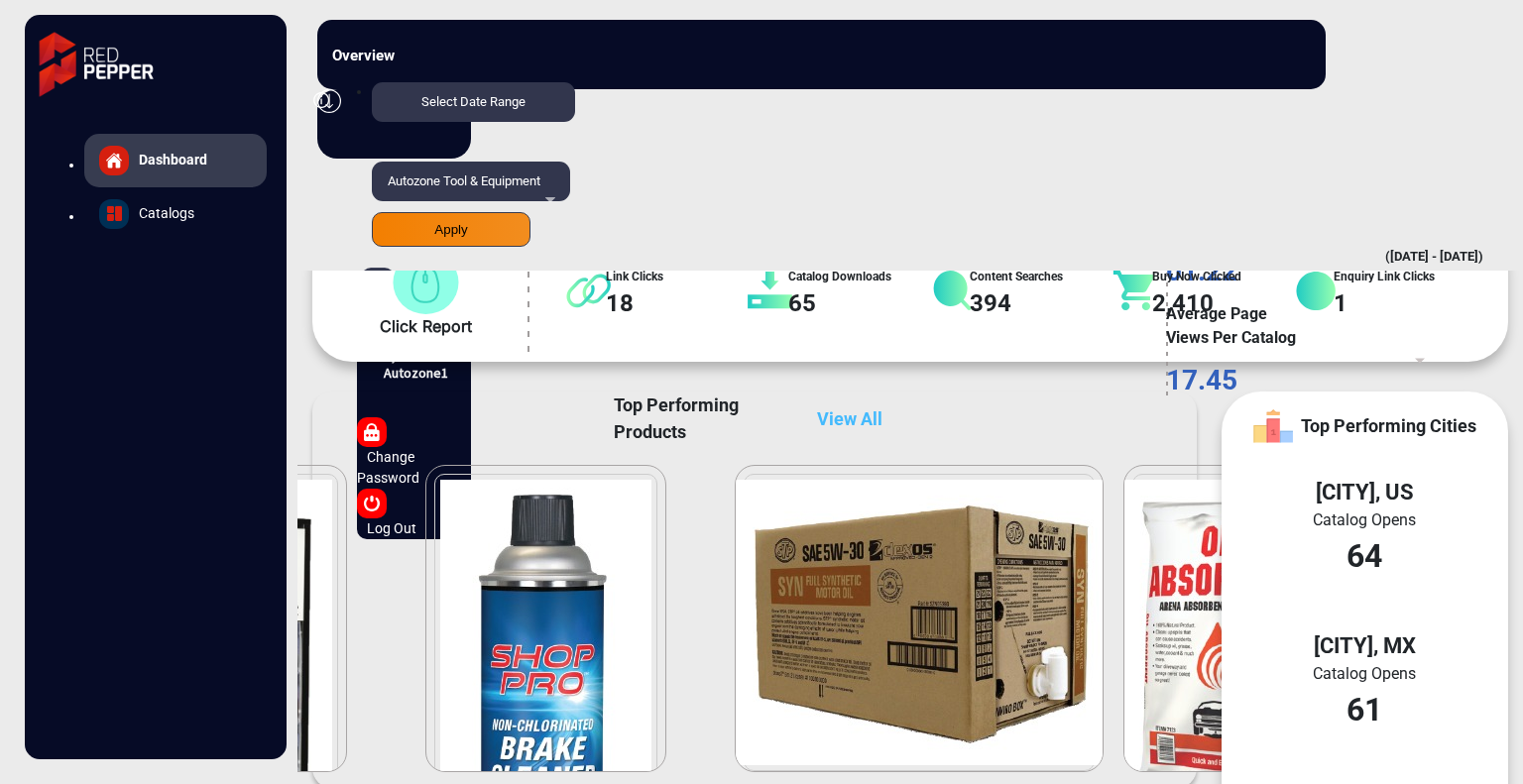 scroll, scrollTop: 359, scrollLeft: 0, axis: vertical 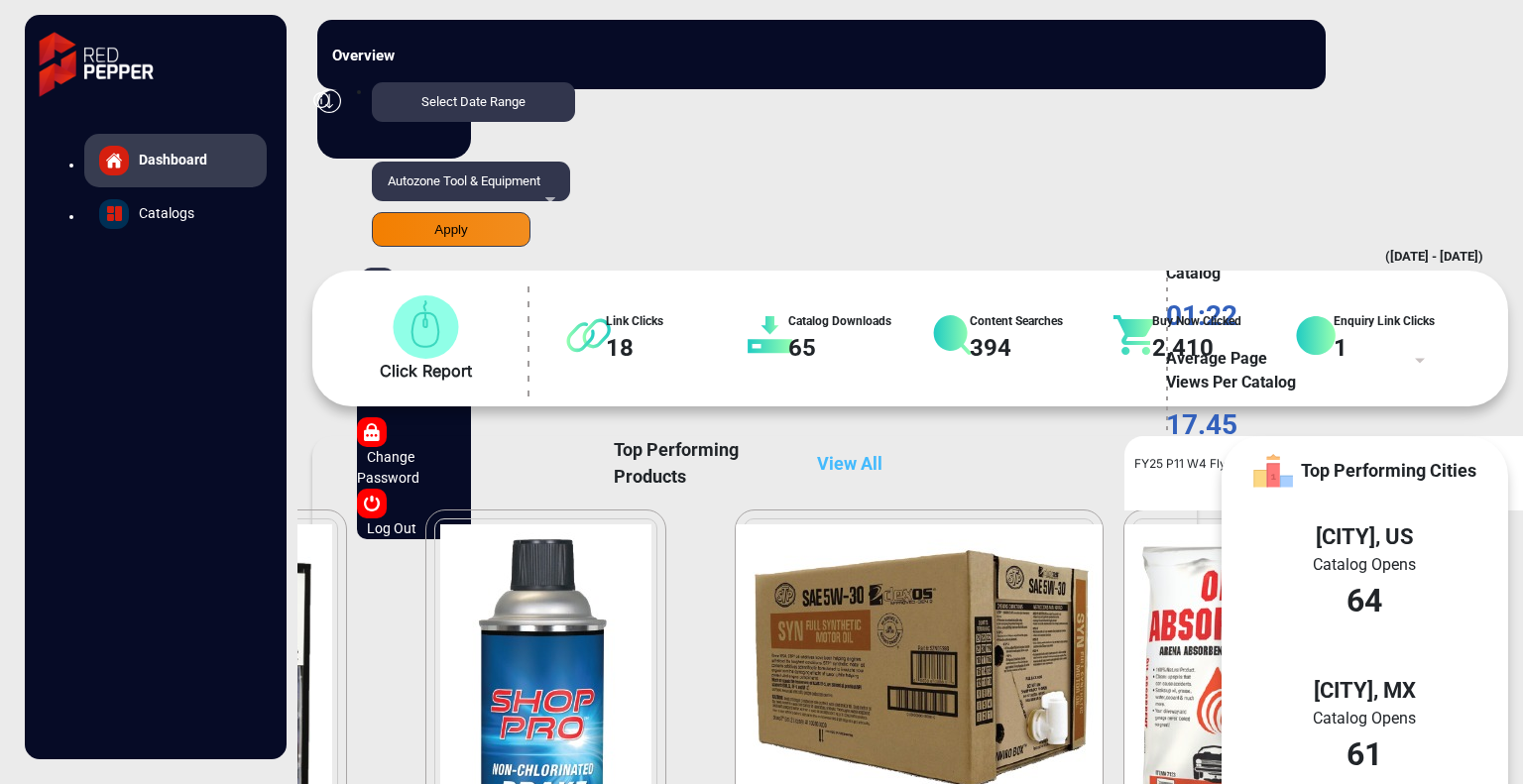 click on "View All" at bounding box center (850, 463) 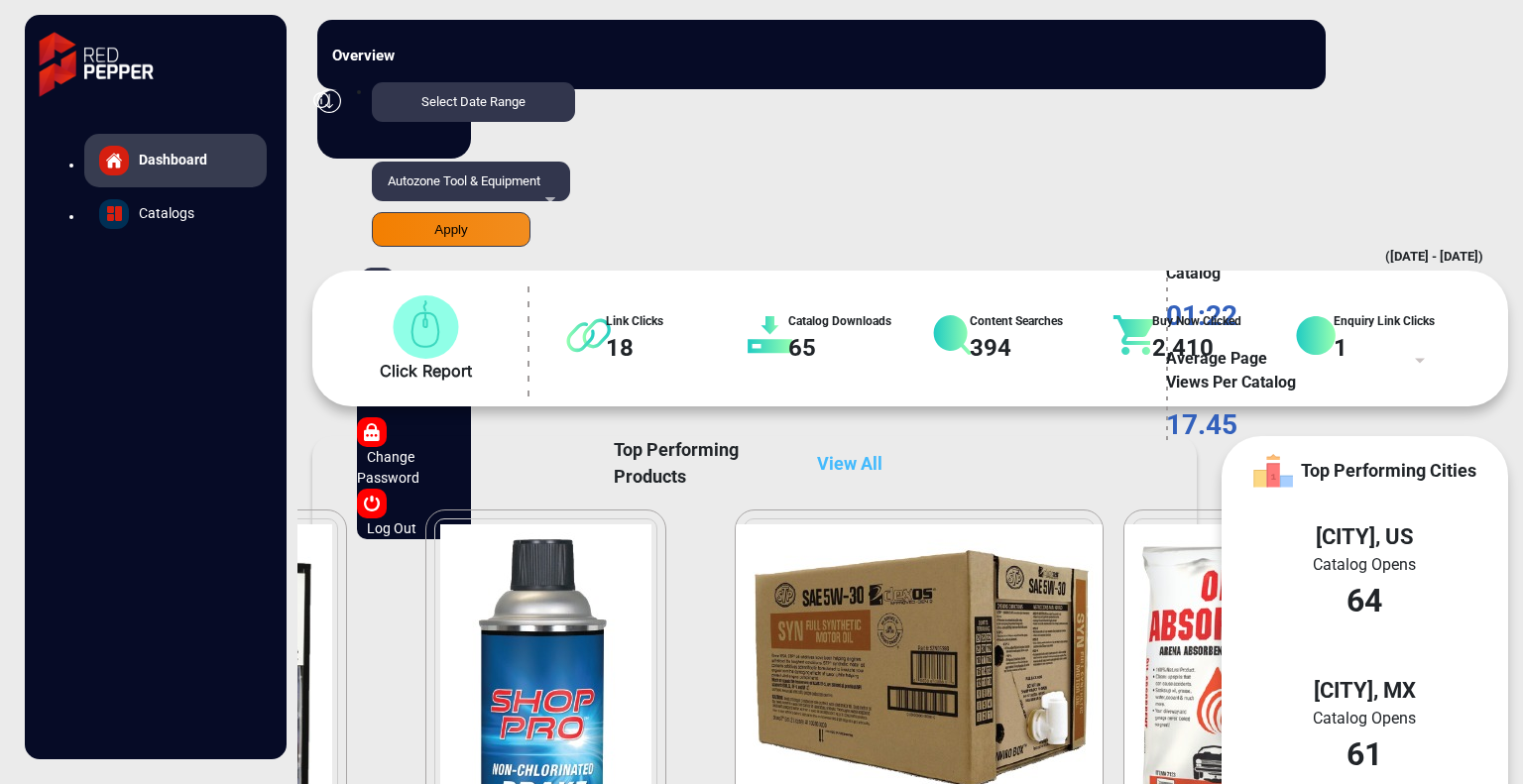 scroll, scrollTop: 1784, scrollLeft: 0, axis: vertical 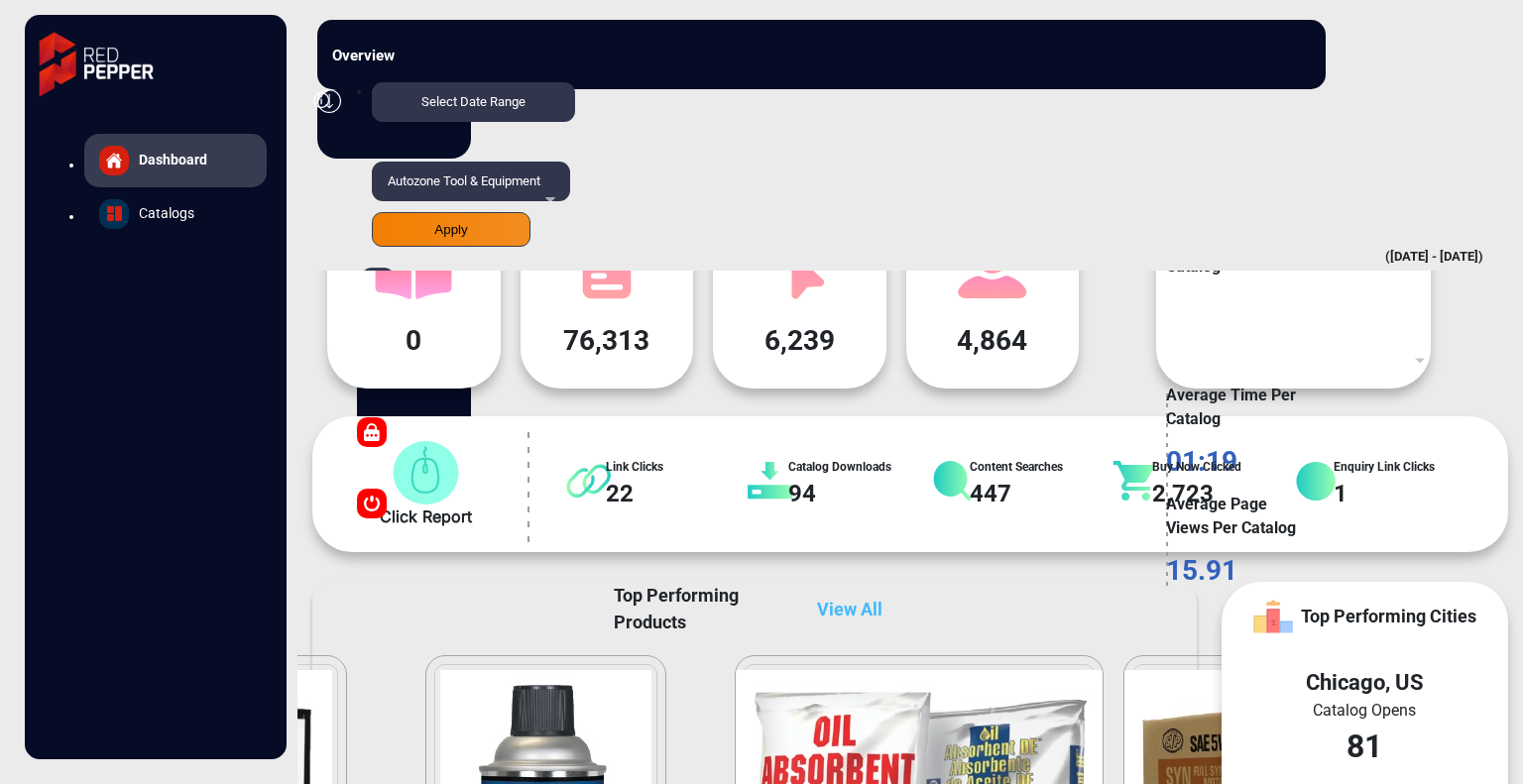 click on "Autozone Tool & Equipment" at bounding box center (464, 180) 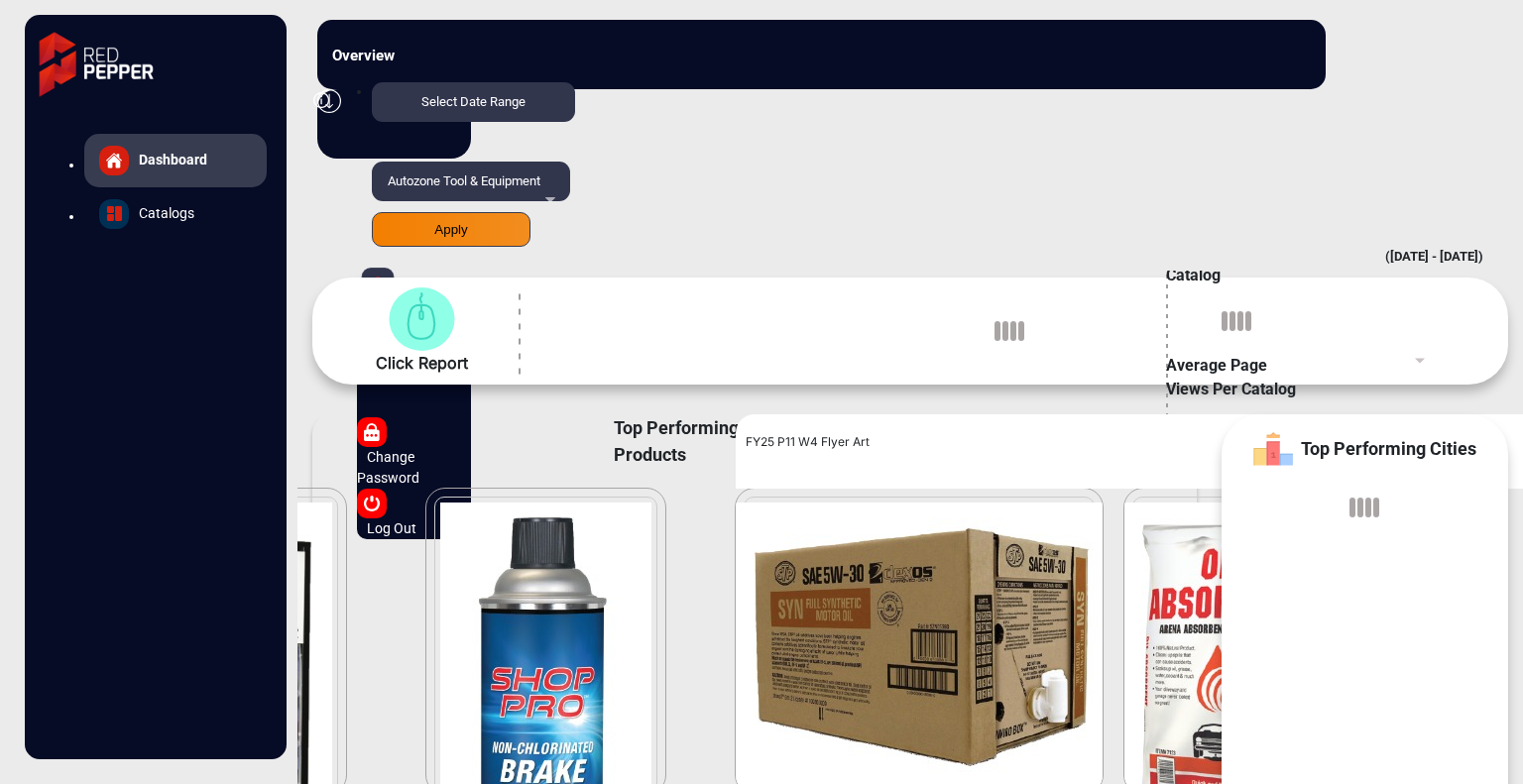 scroll, scrollTop: 425, scrollLeft: 0, axis: vertical 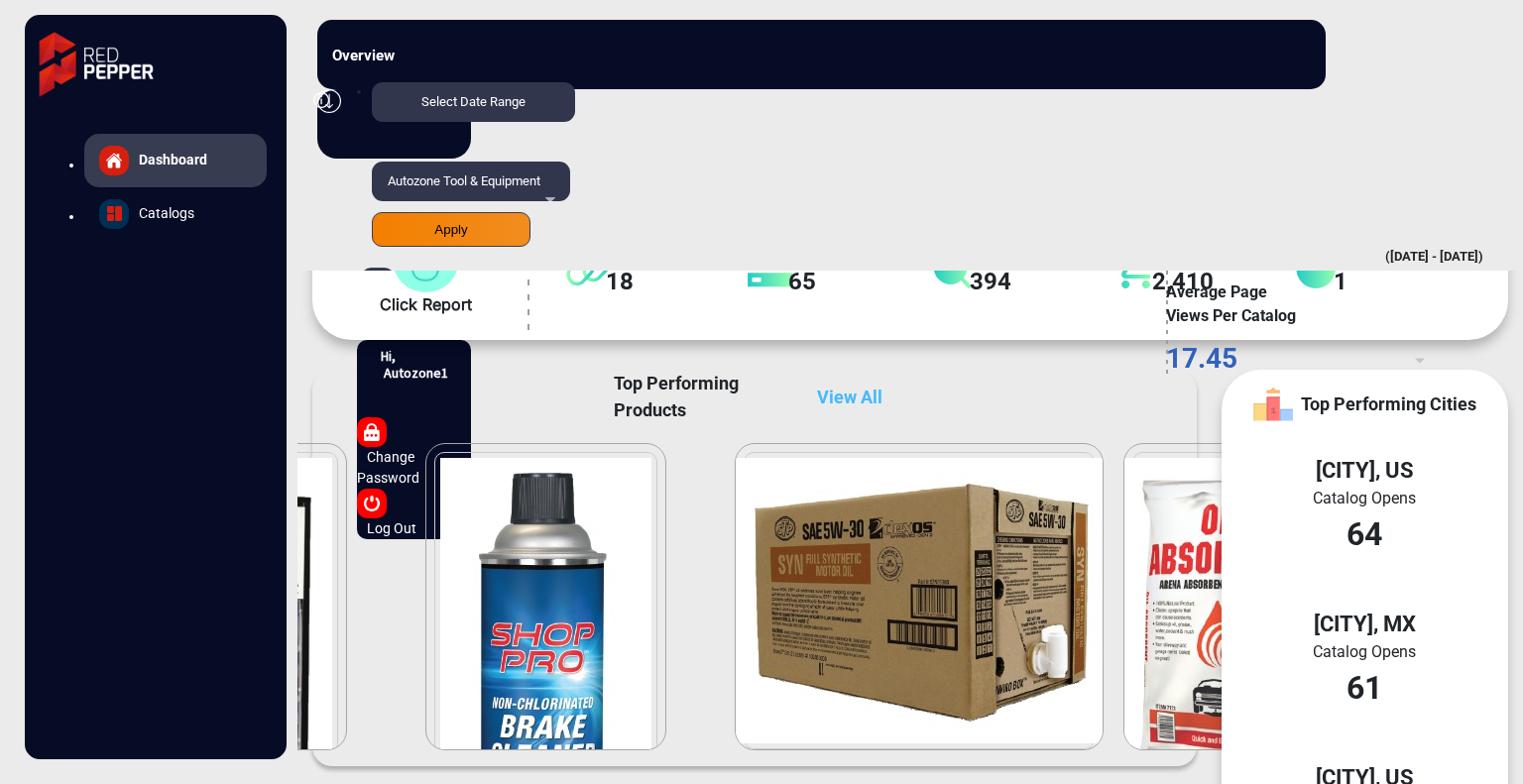 click on "View All" at bounding box center (850, 396) 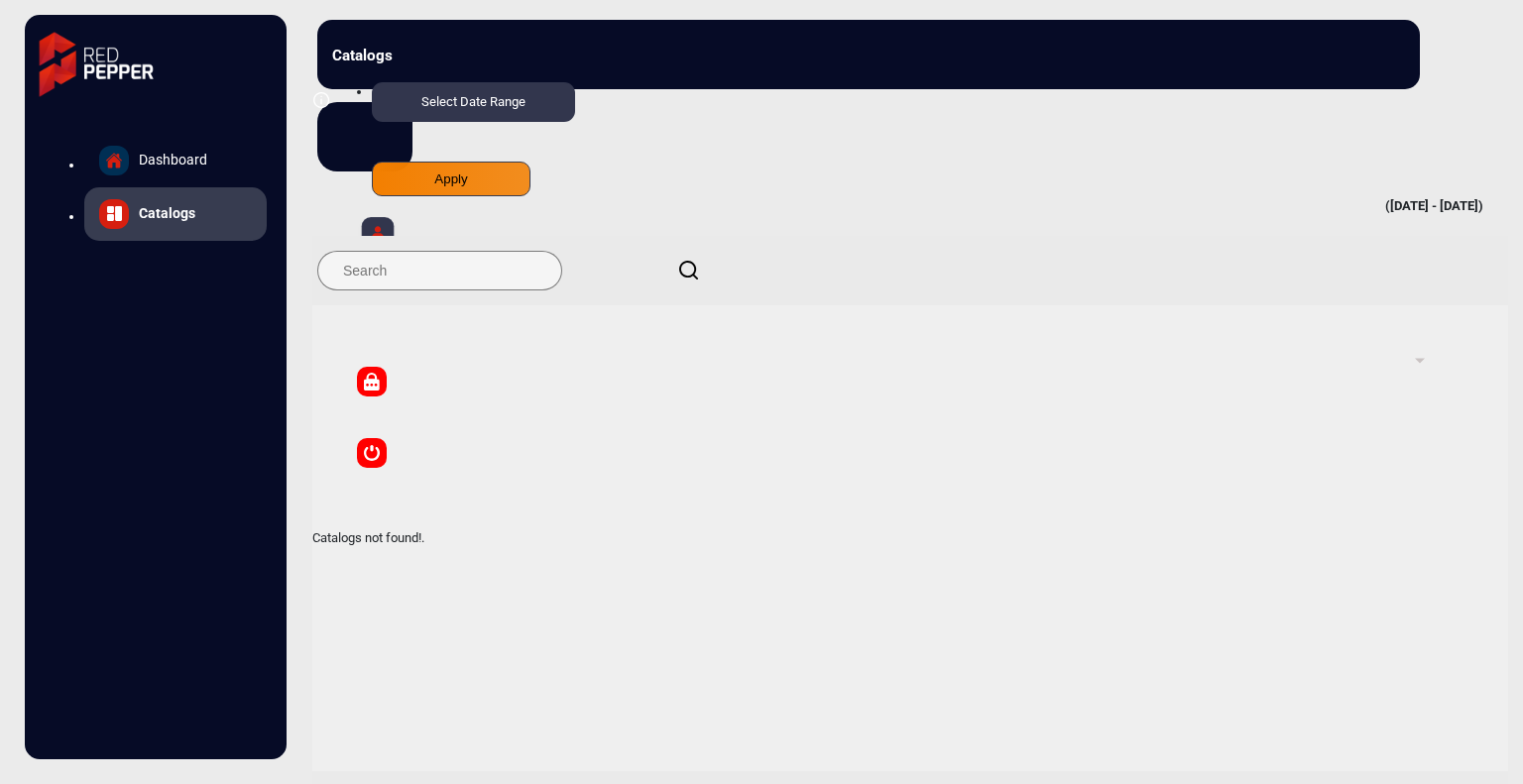click on "Dashboard" at bounding box center [173, 160] 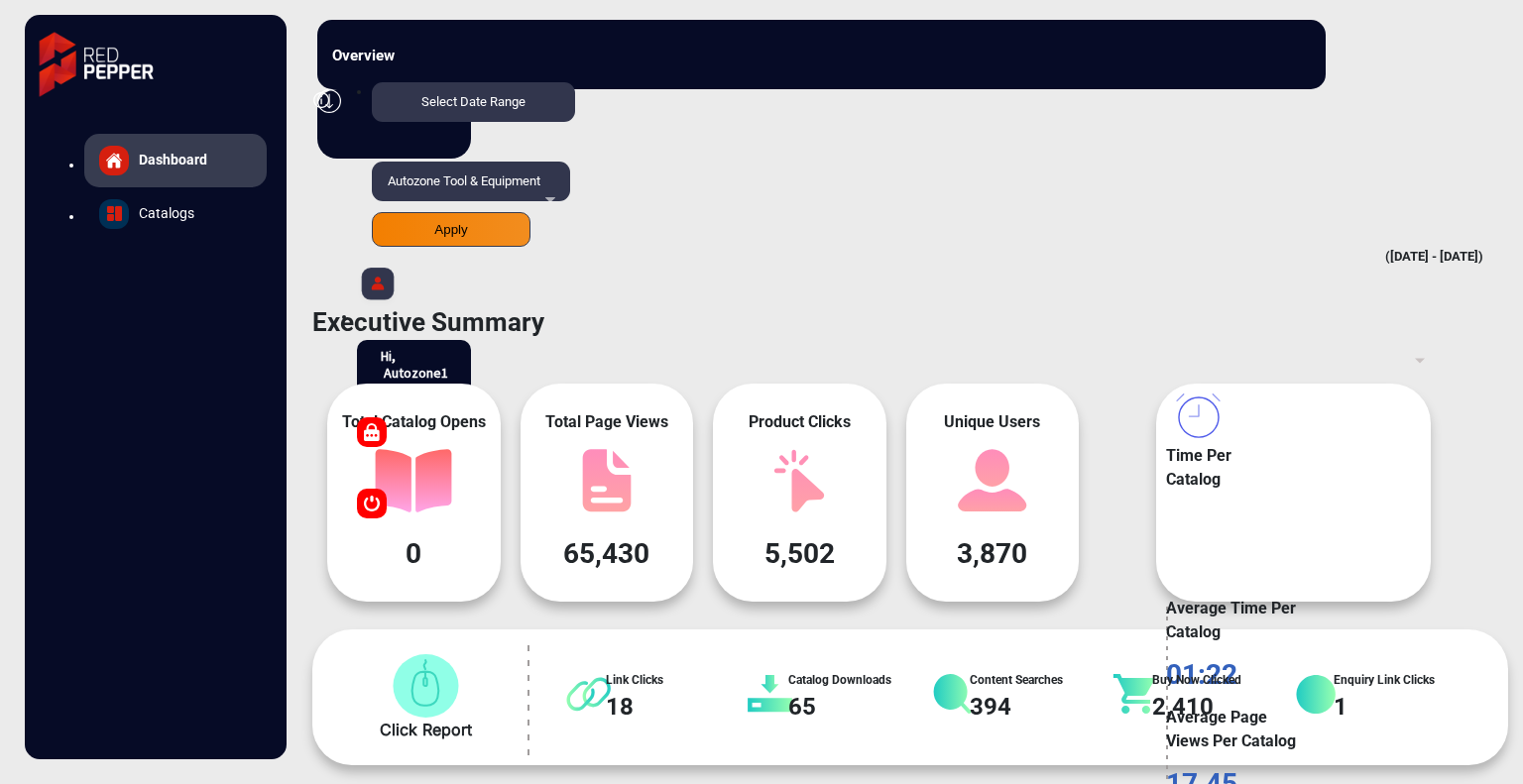 scroll, scrollTop: 15, scrollLeft: 0, axis: vertical 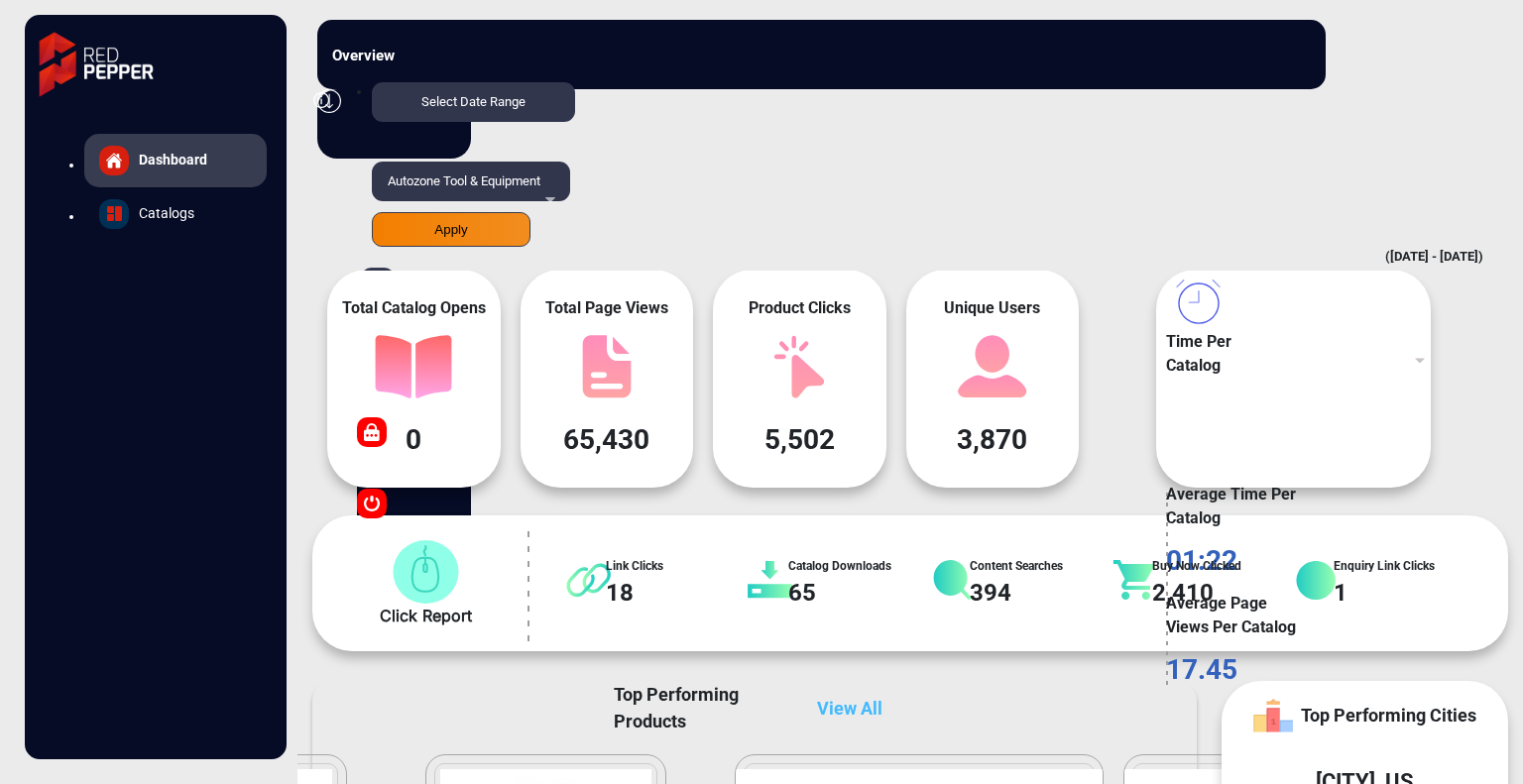 click at bounding box center (588, 580) 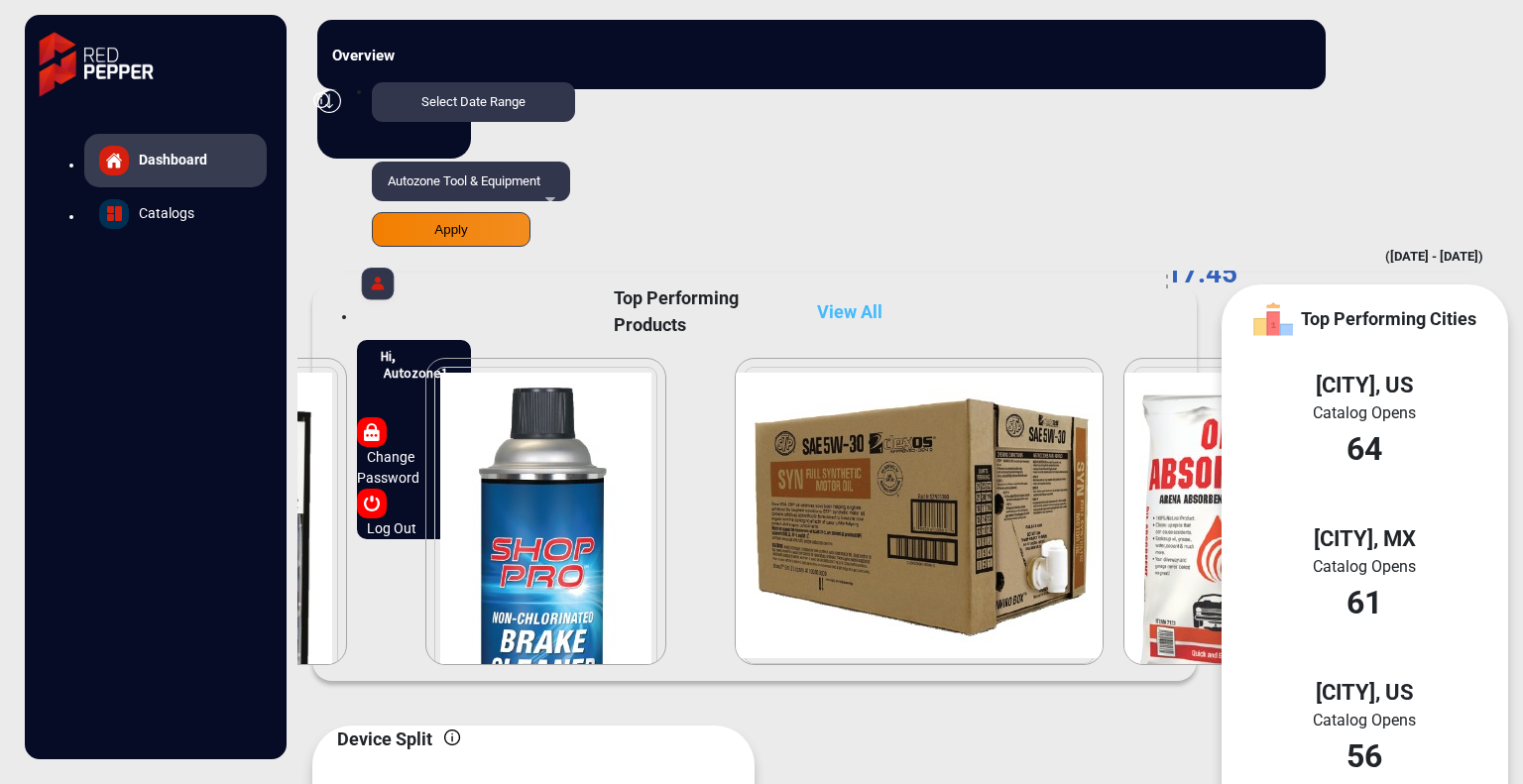 scroll, scrollTop: 808, scrollLeft: 0, axis: vertical 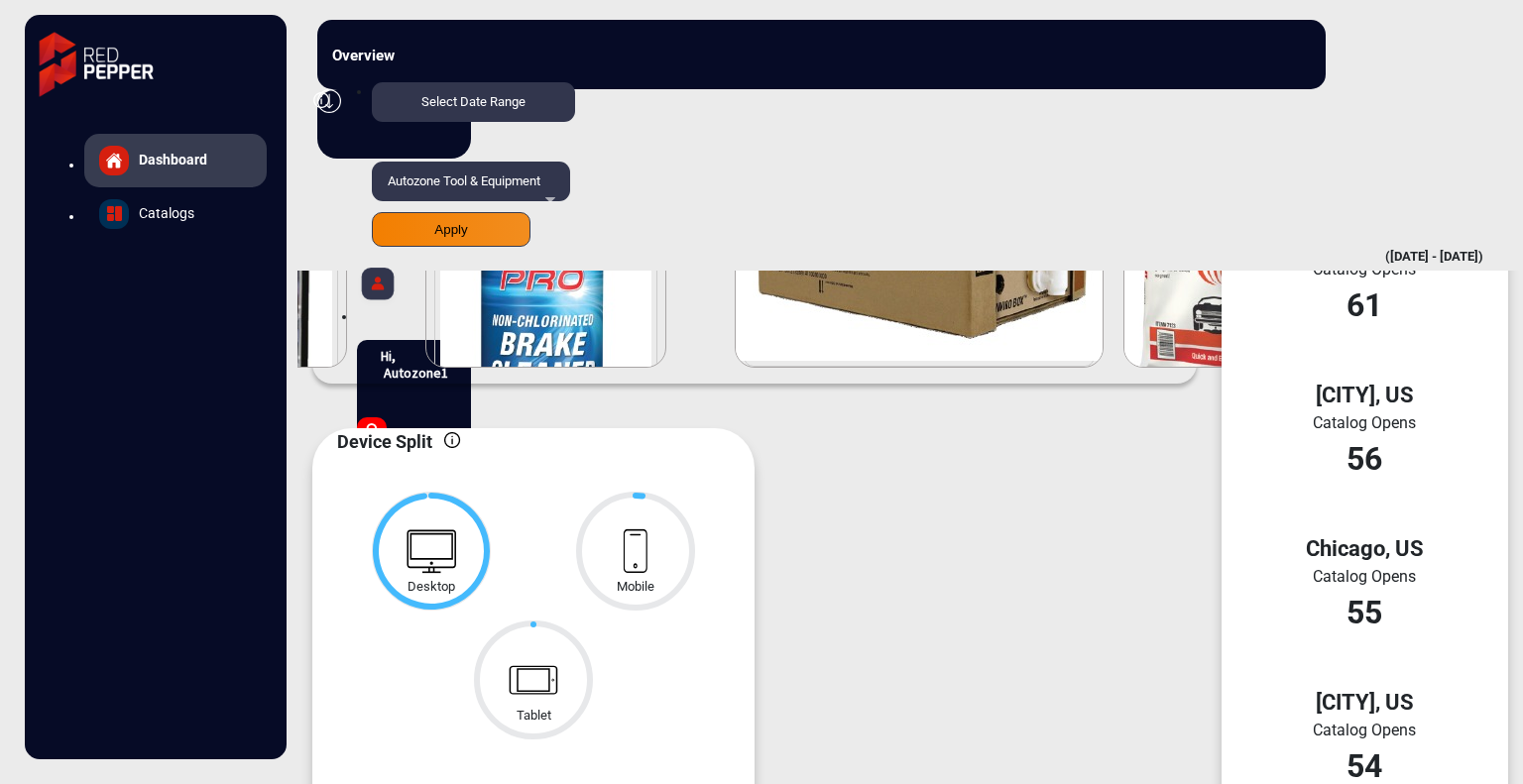 drag, startPoint x: 1194, startPoint y: 138, endPoint x: 1182, endPoint y: 132, distance: 13.416408 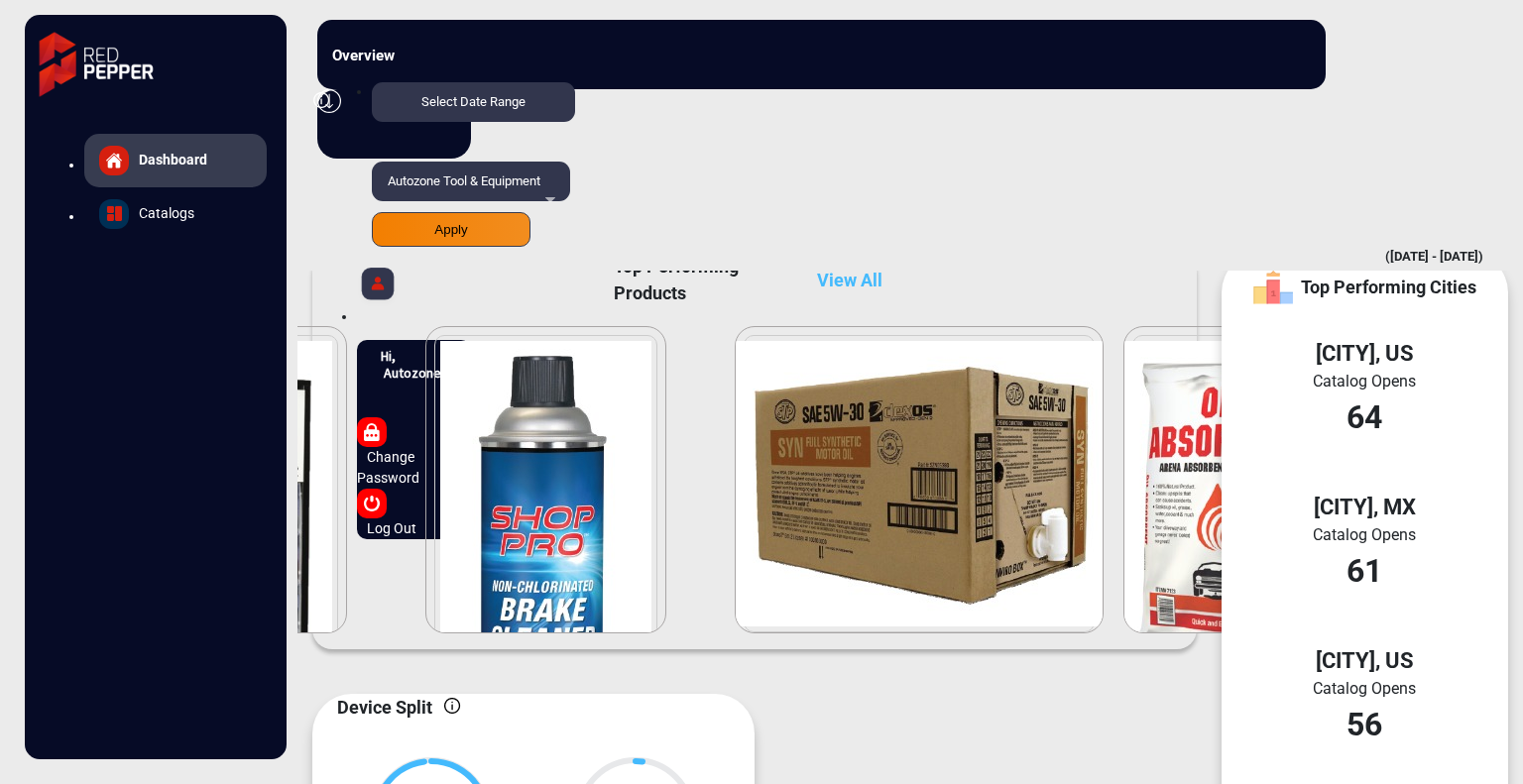 scroll, scrollTop: 359, scrollLeft: 0, axis: vertical 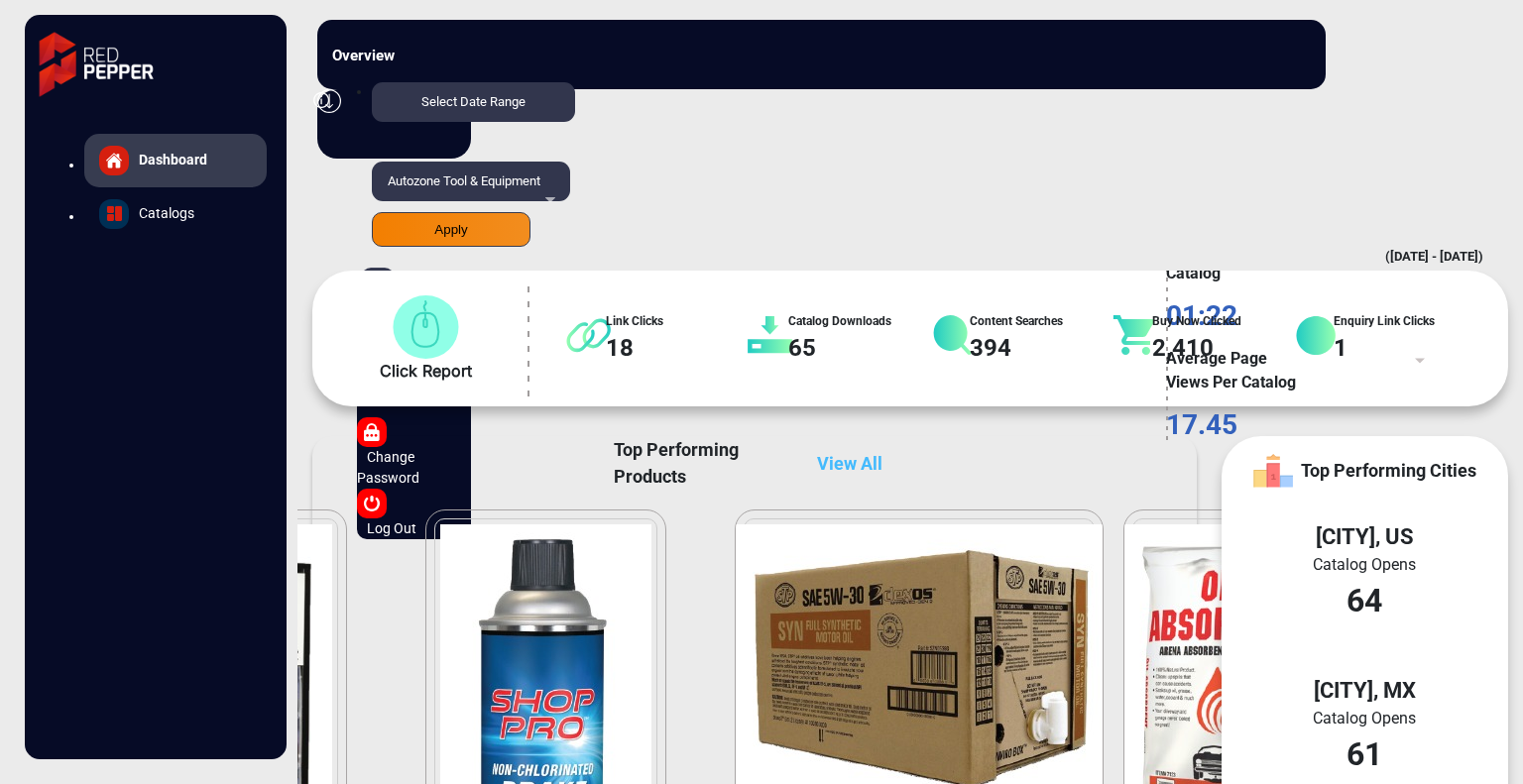 click at bounding box center (329, 101) 